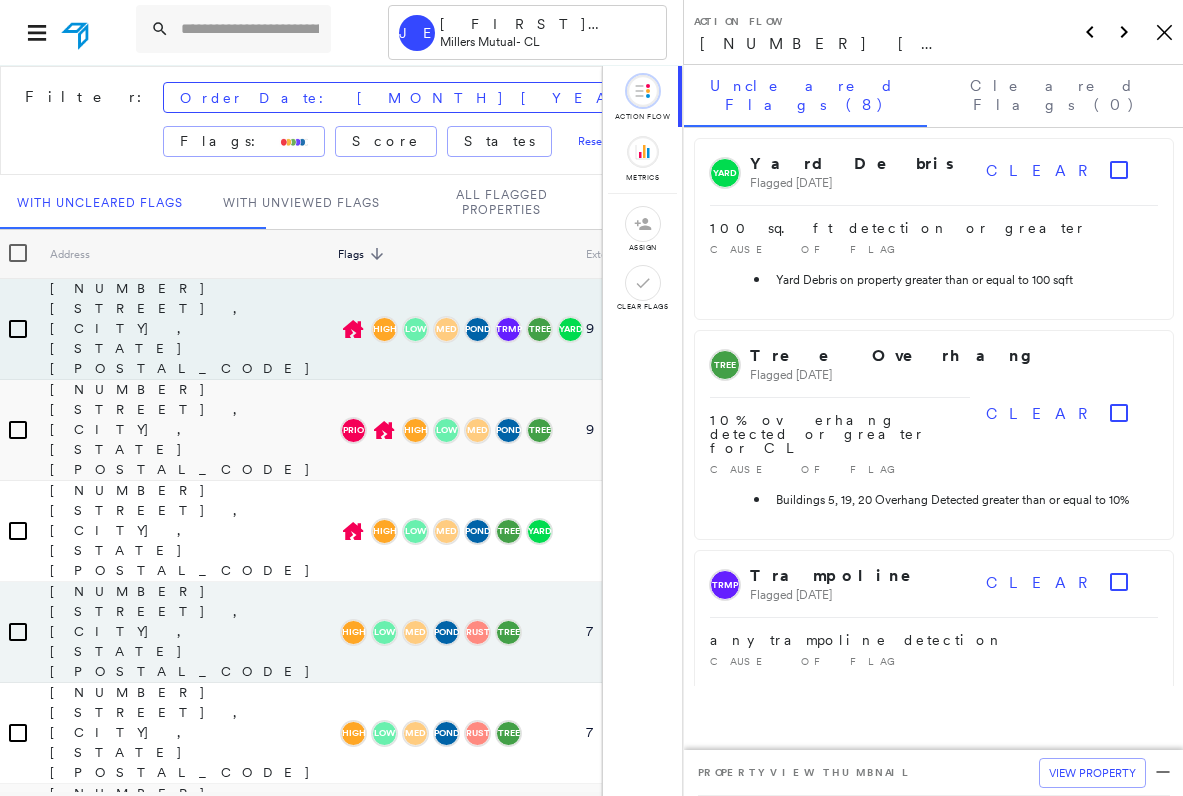 scroll, scrollTop: 0, scrollLeft: 0, axis: both 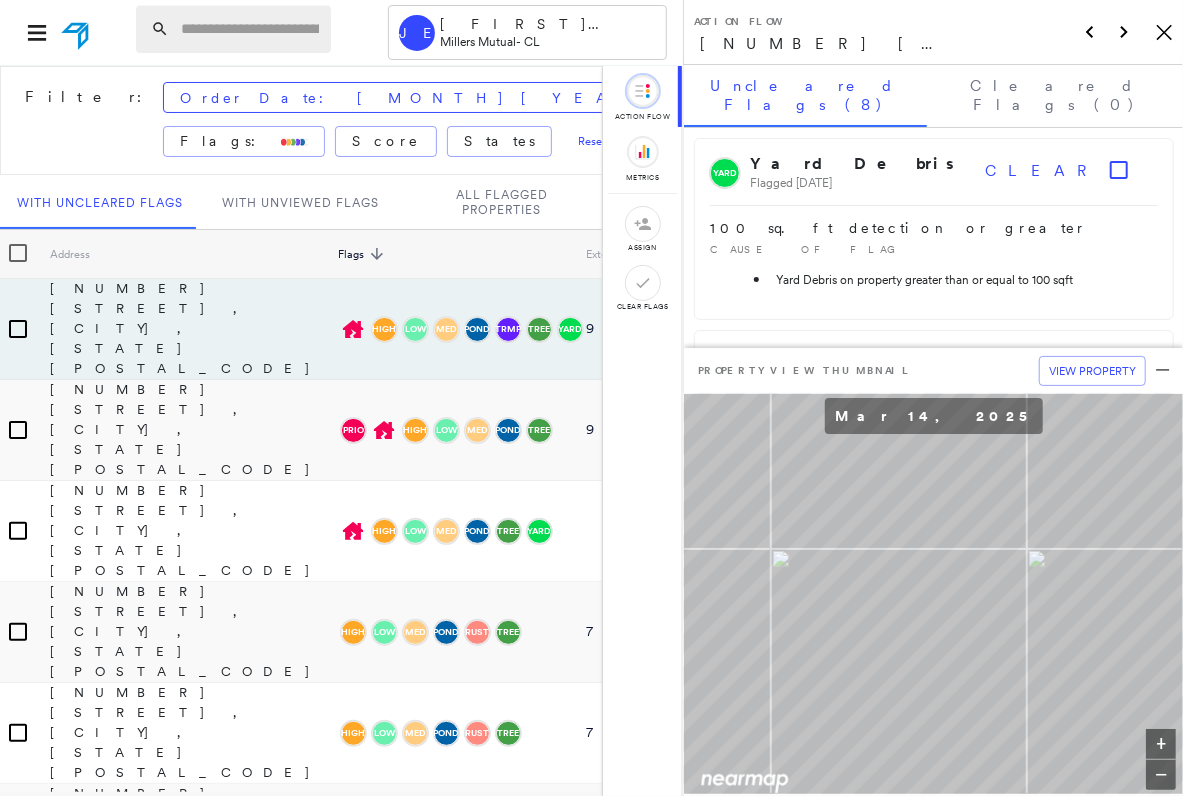 click at bounding box center (250, 29) 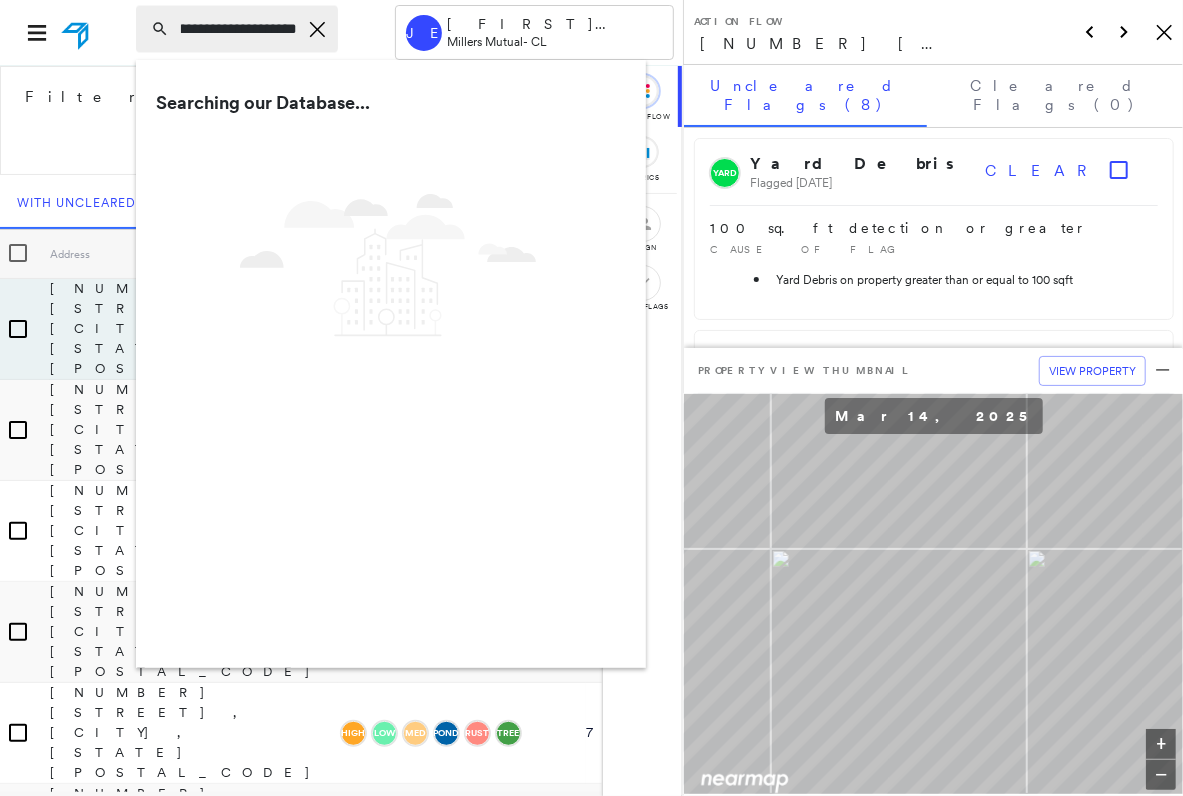 scroll, scrollTop: 0, scrollLeft: 39, axis: horizontal 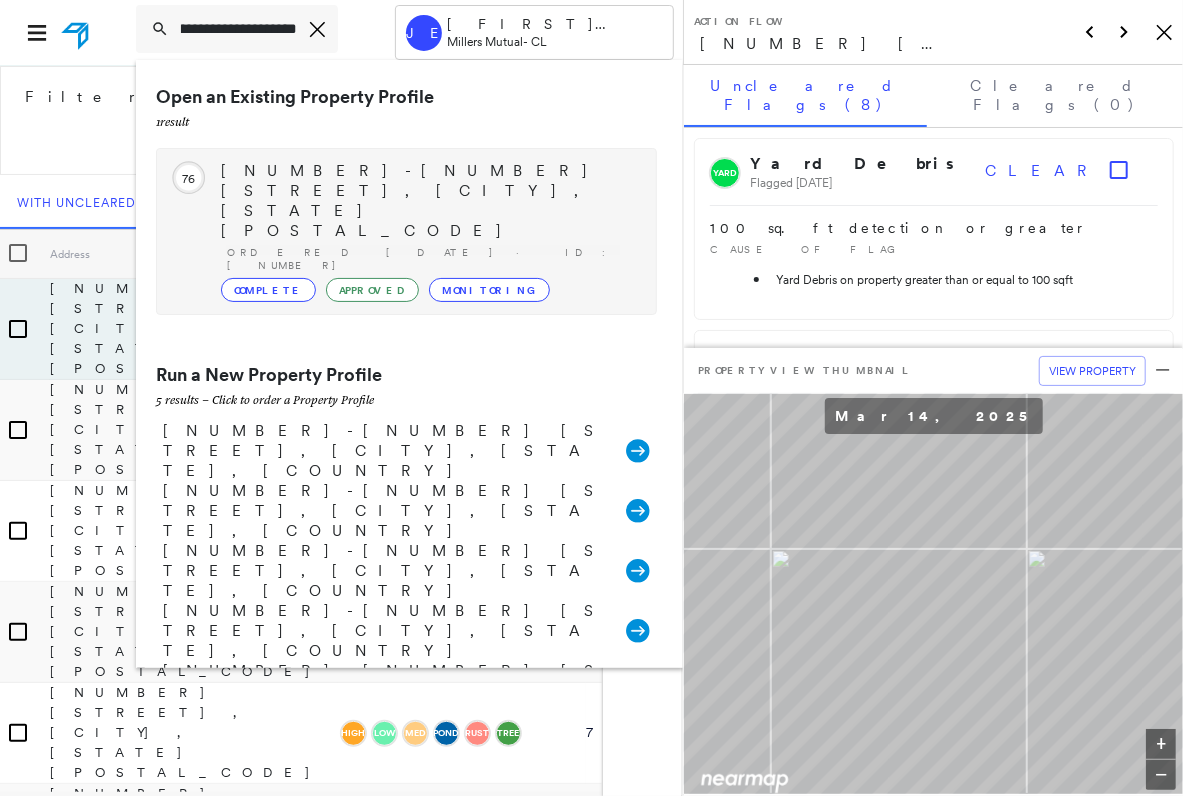 type on "**********" 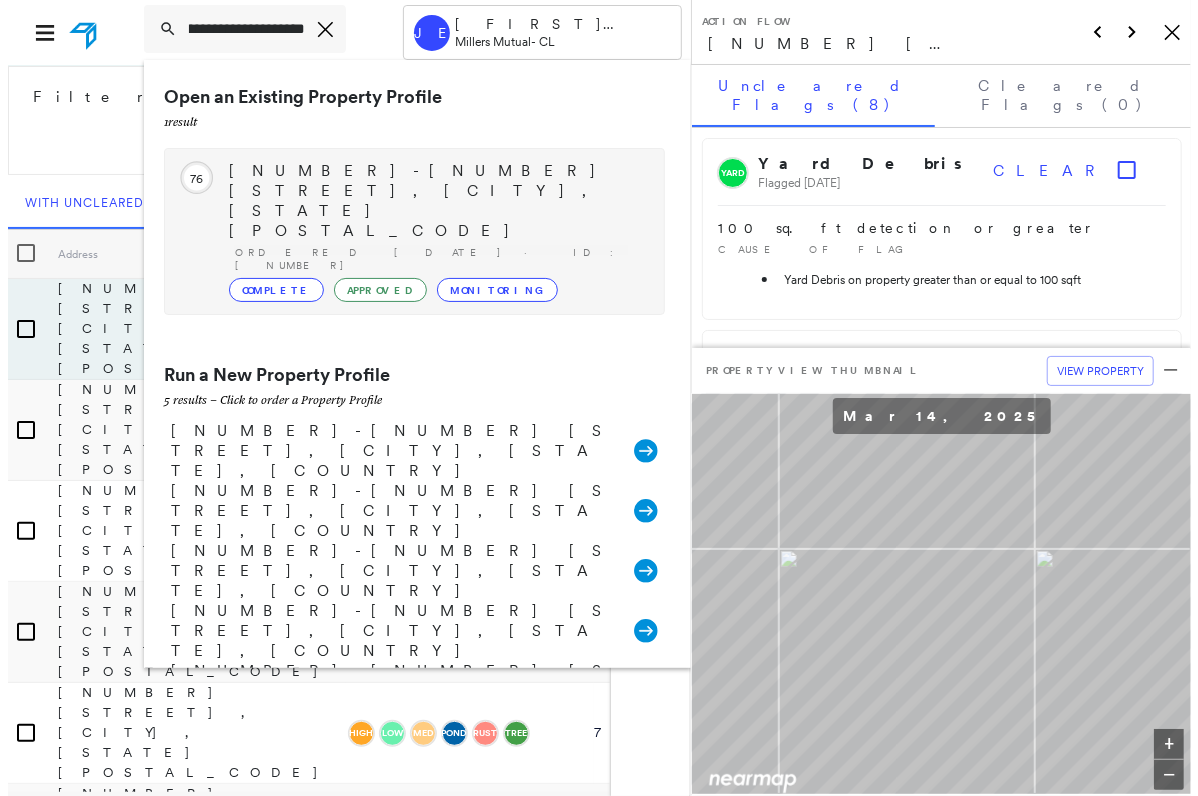 scroll, scrollTop: 0, scrollLeft: 0, axis: both 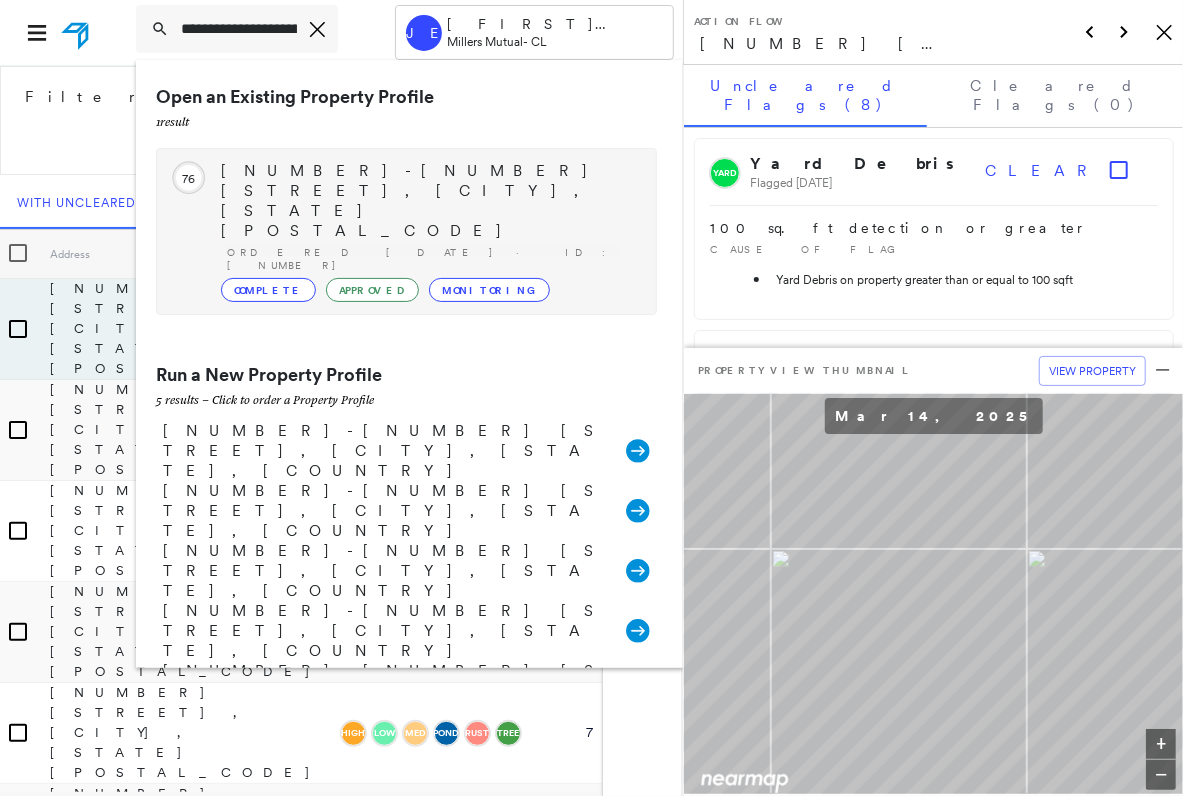 click on "[NUMBER]-[NUMBER] [STREET], [CITY], [STATE] [POSTAL_CODE]" at bounding box center (428, 201) 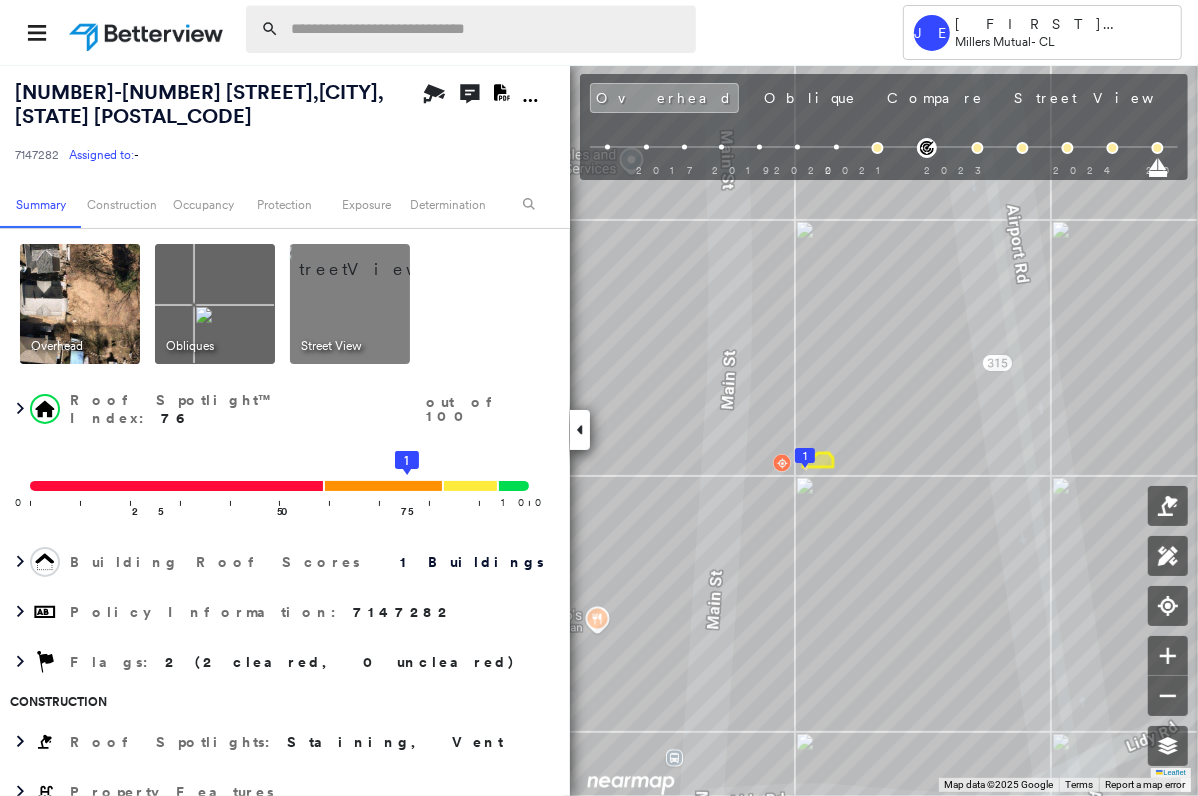 click at bounding box center (487, 29) 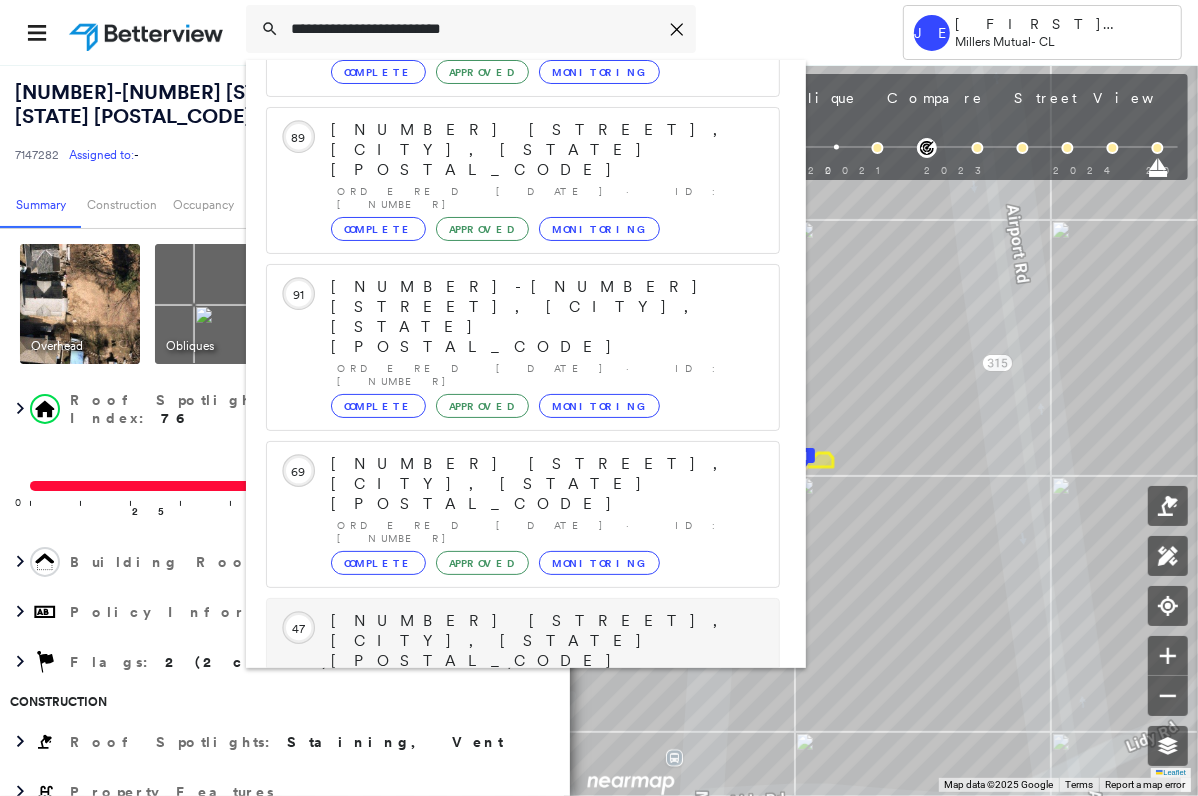 scroll, scrollTop: 200, scrollLeft: 0, axis: vertical 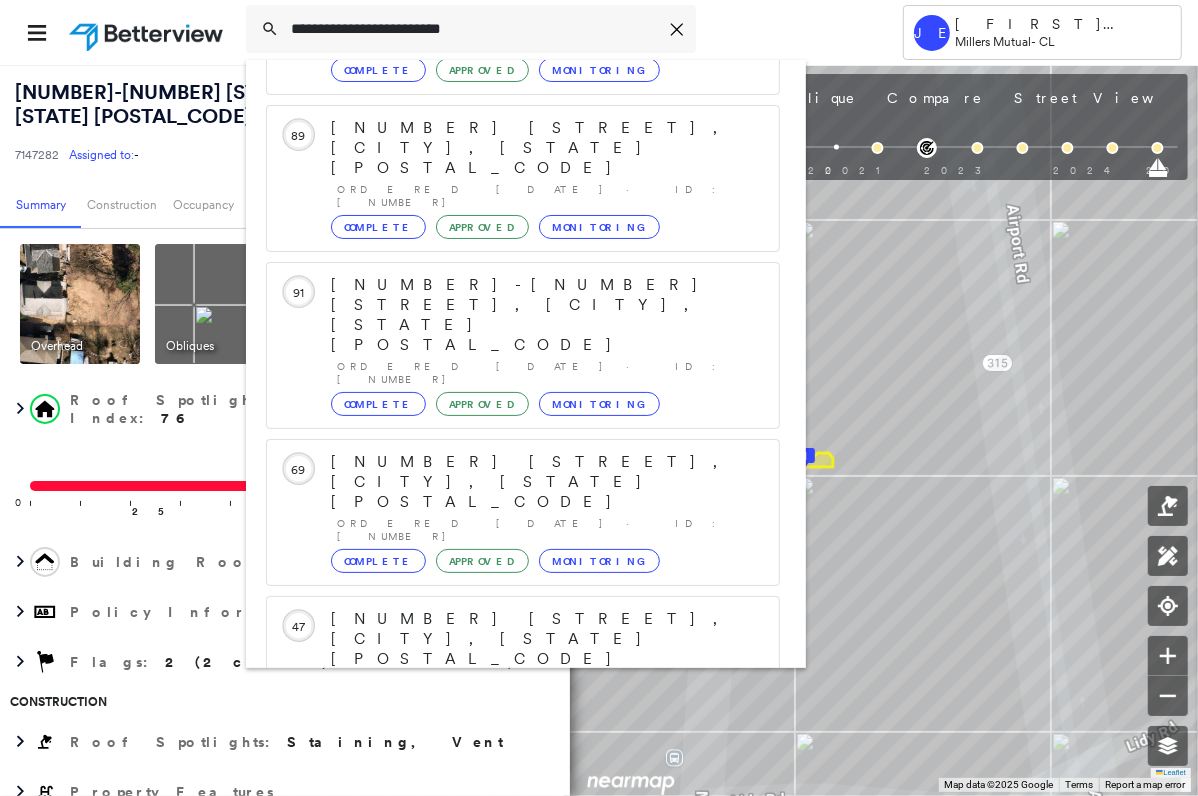 type on "**********" 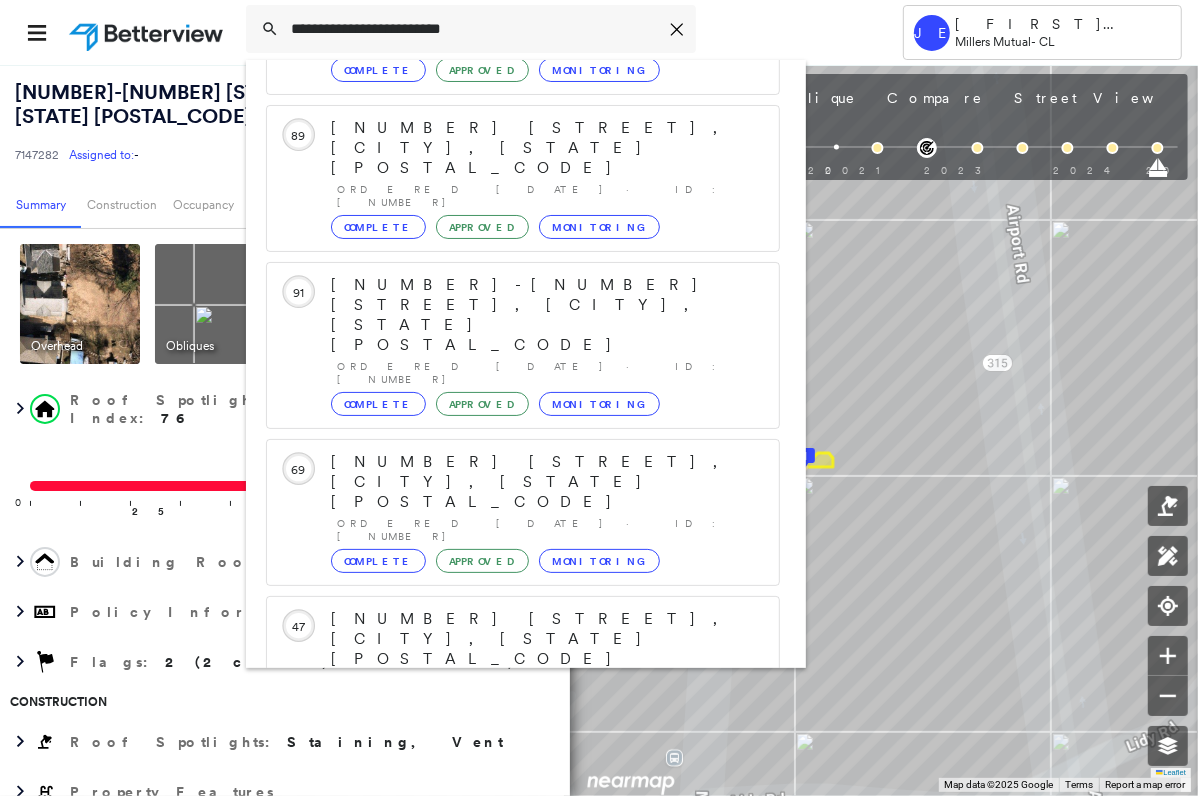 click on "[NUMBER] [STREET], [CITY], [STATE] [POSTAL_CODE]" at bounding box center (501, 931) 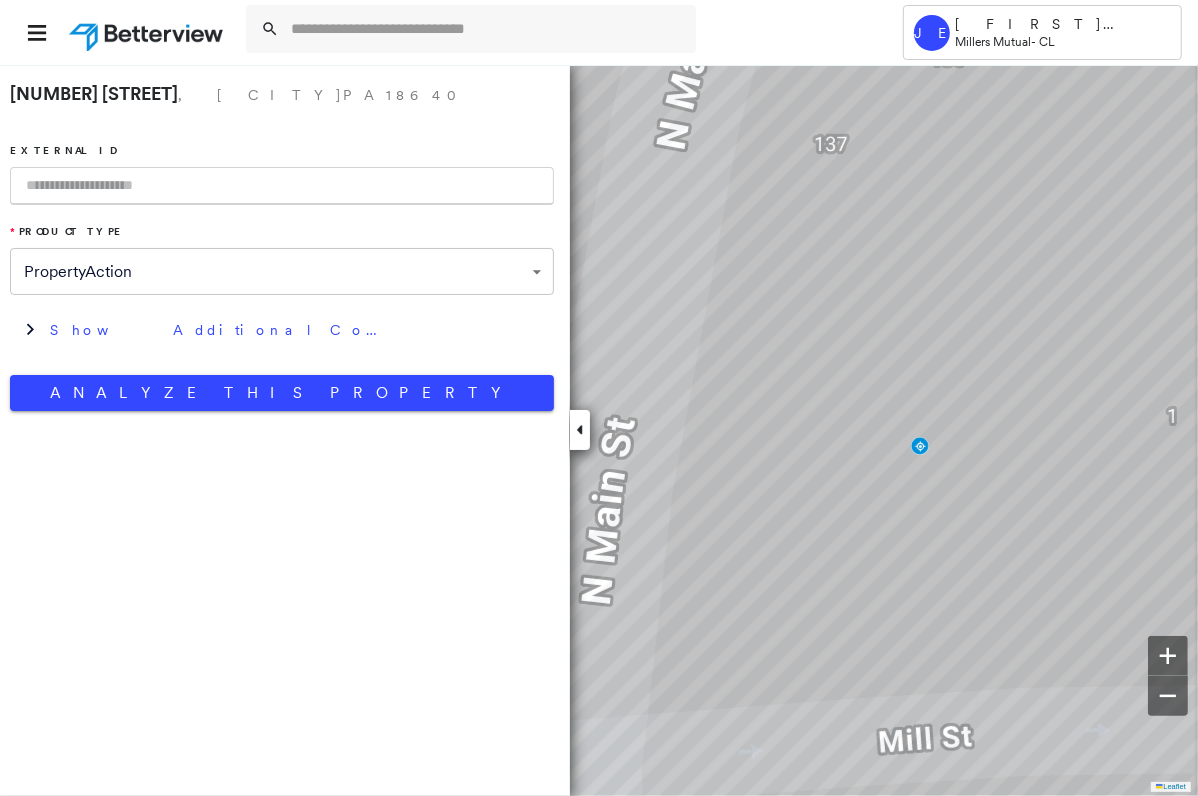 click on "**********" at bounding box center [599, 398] 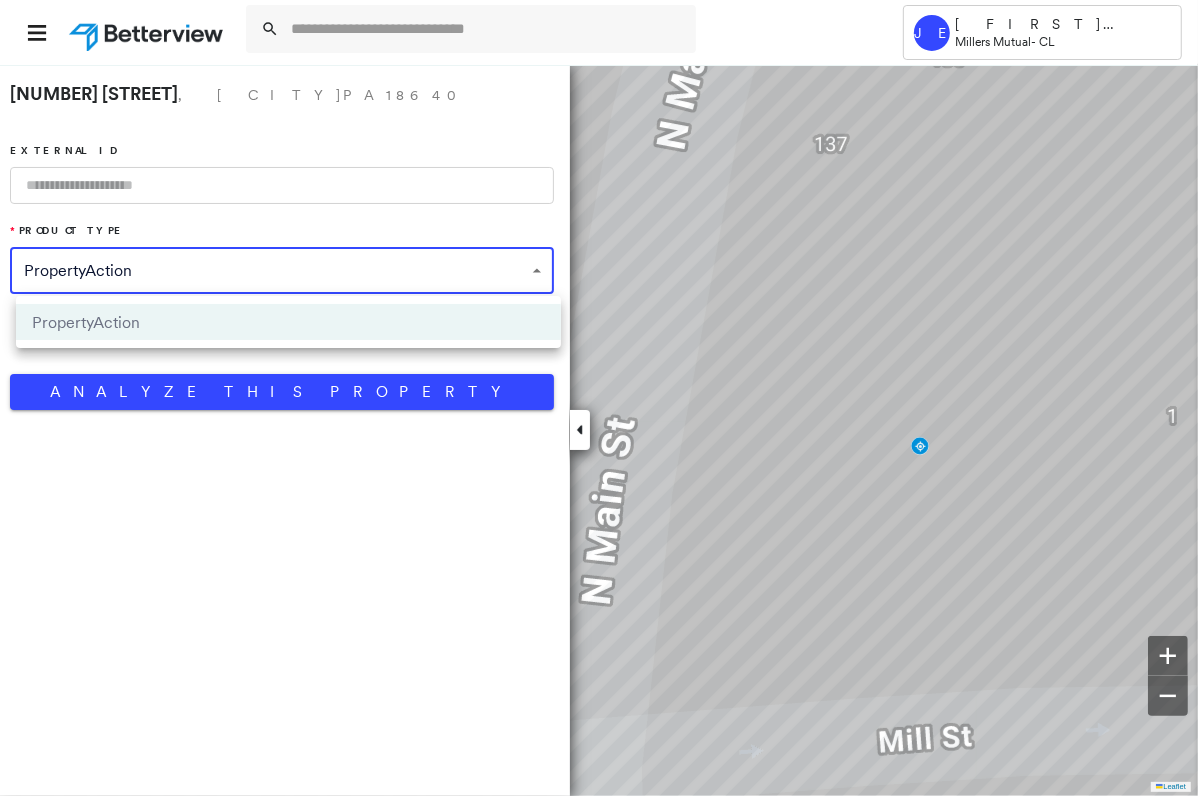 click at bounding box center (599, 398) 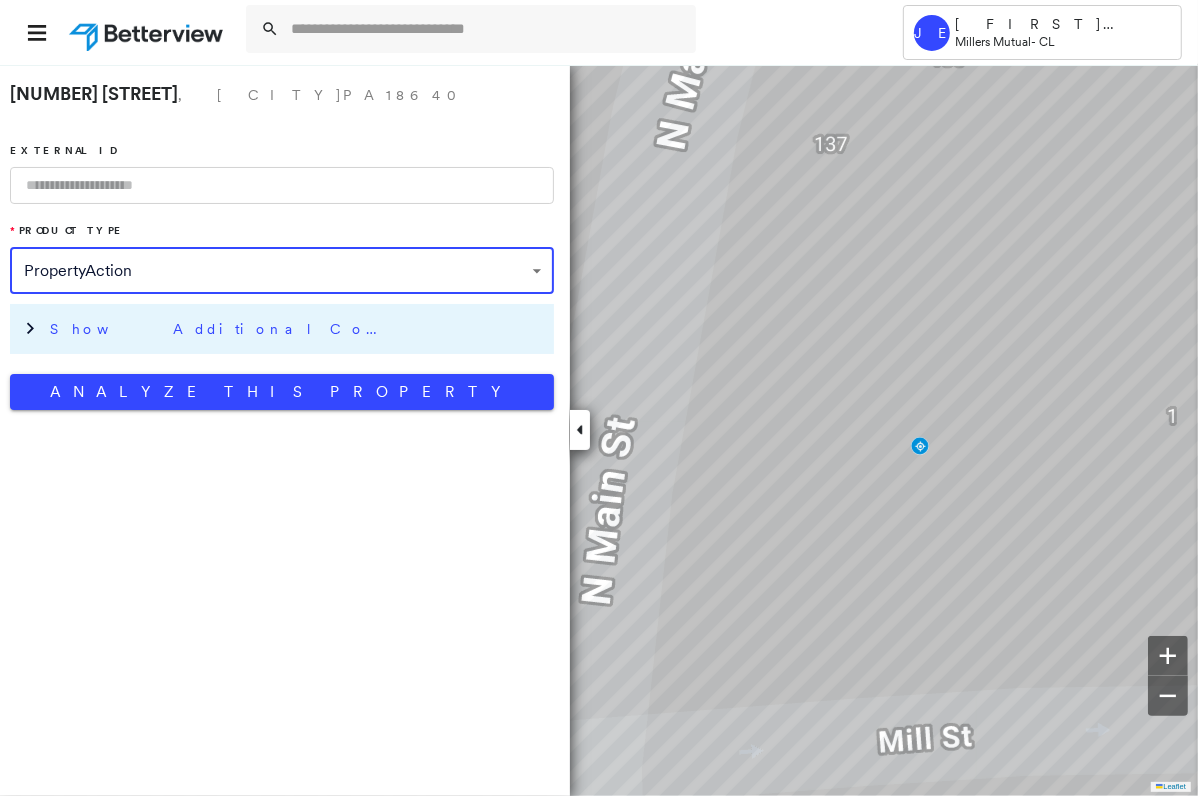 click on "Show Additional Company Data" at bounding box center [220, 329] 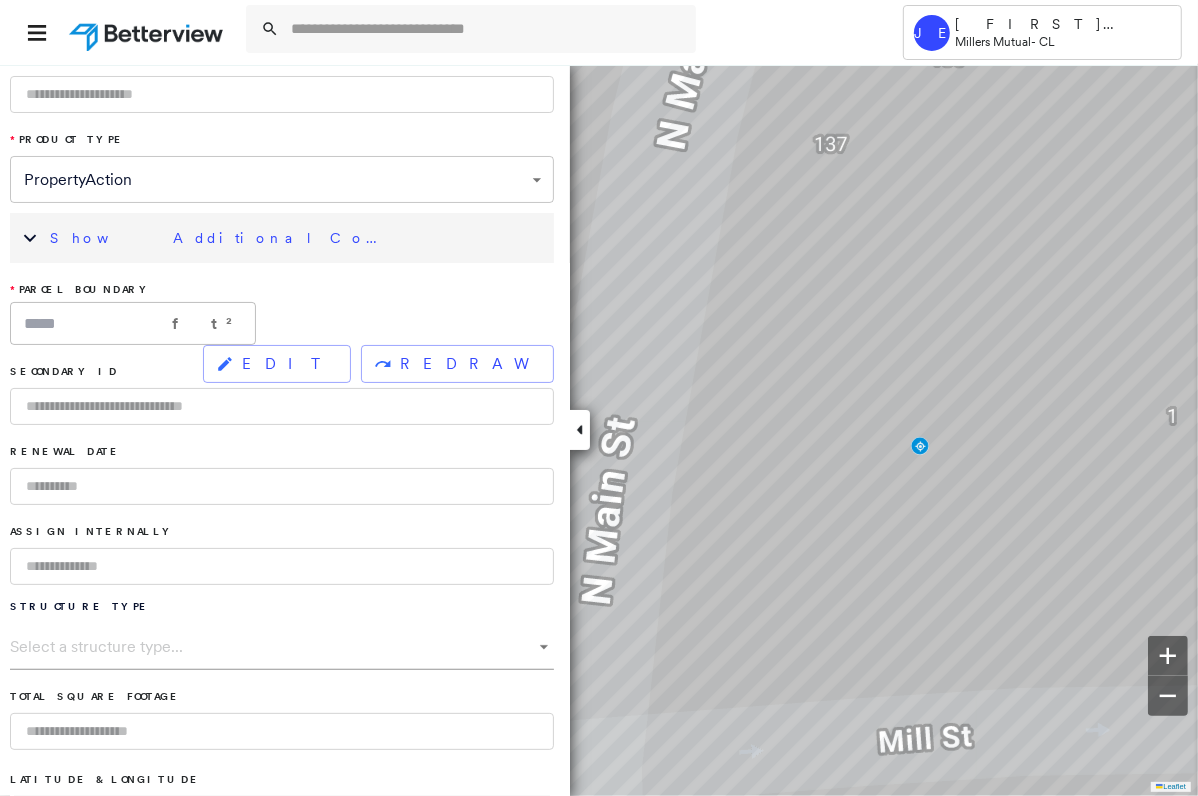 scroll, scrollTop: 0, scrollLeft: 0, axis: both 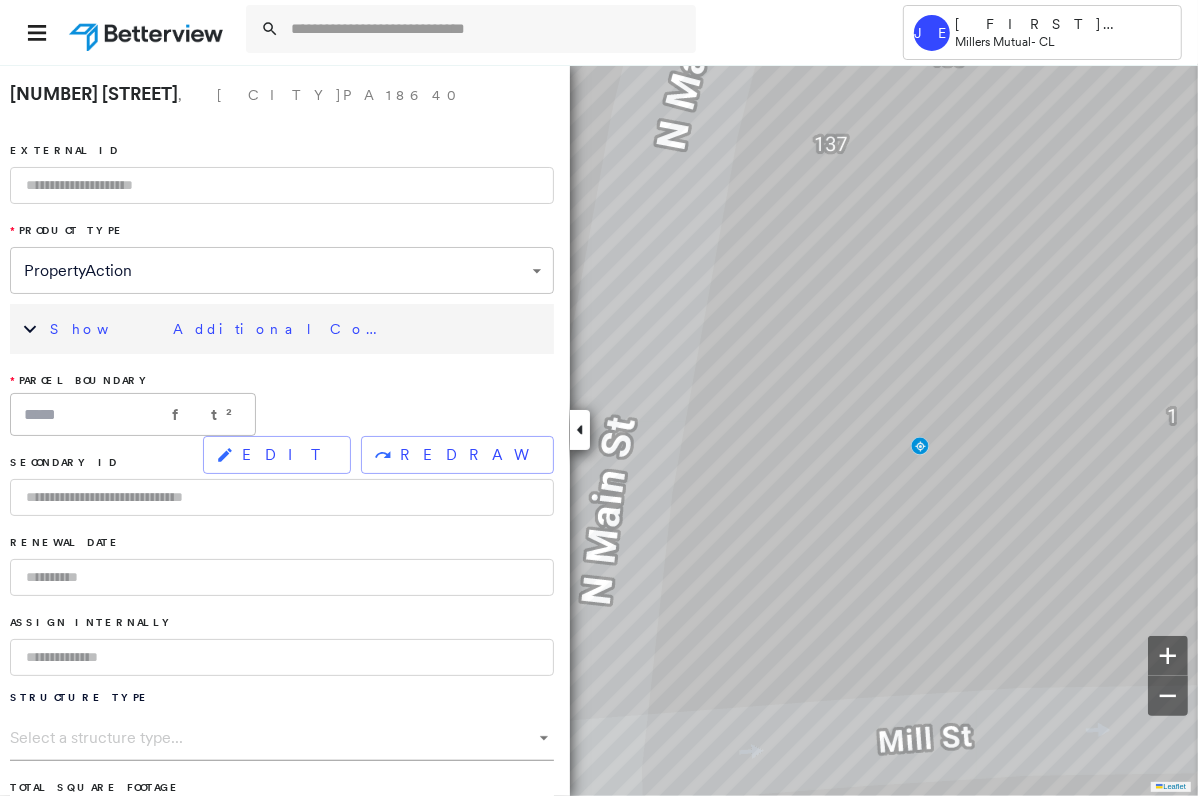 click at bounding box center [282, 185] 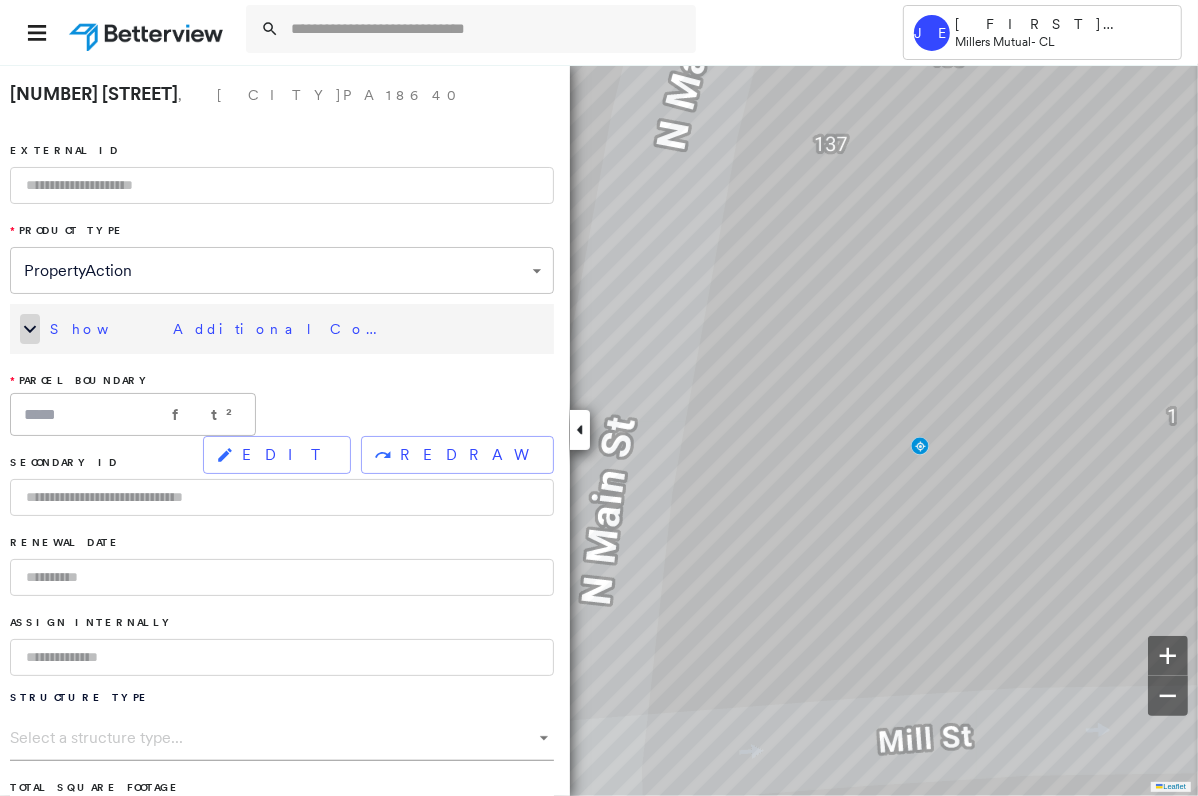 click 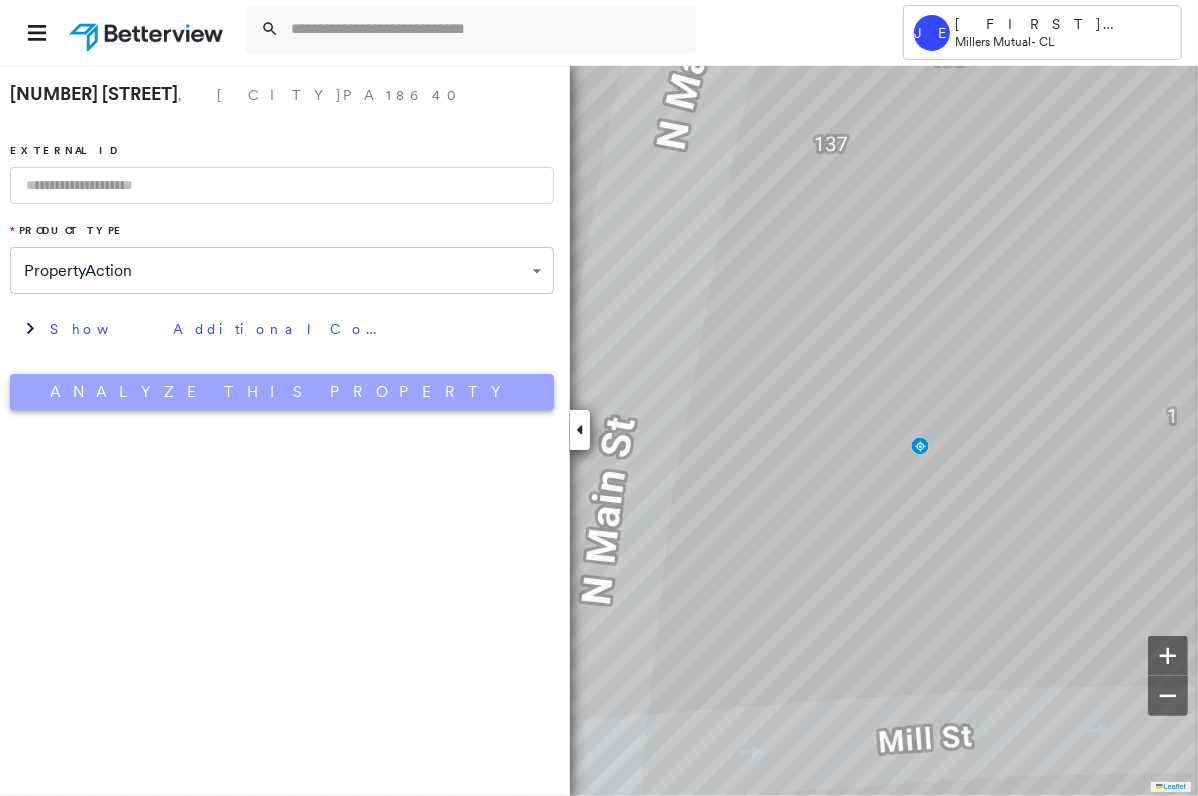 click on "Analyze This Property" at bounding box center (282, 392) 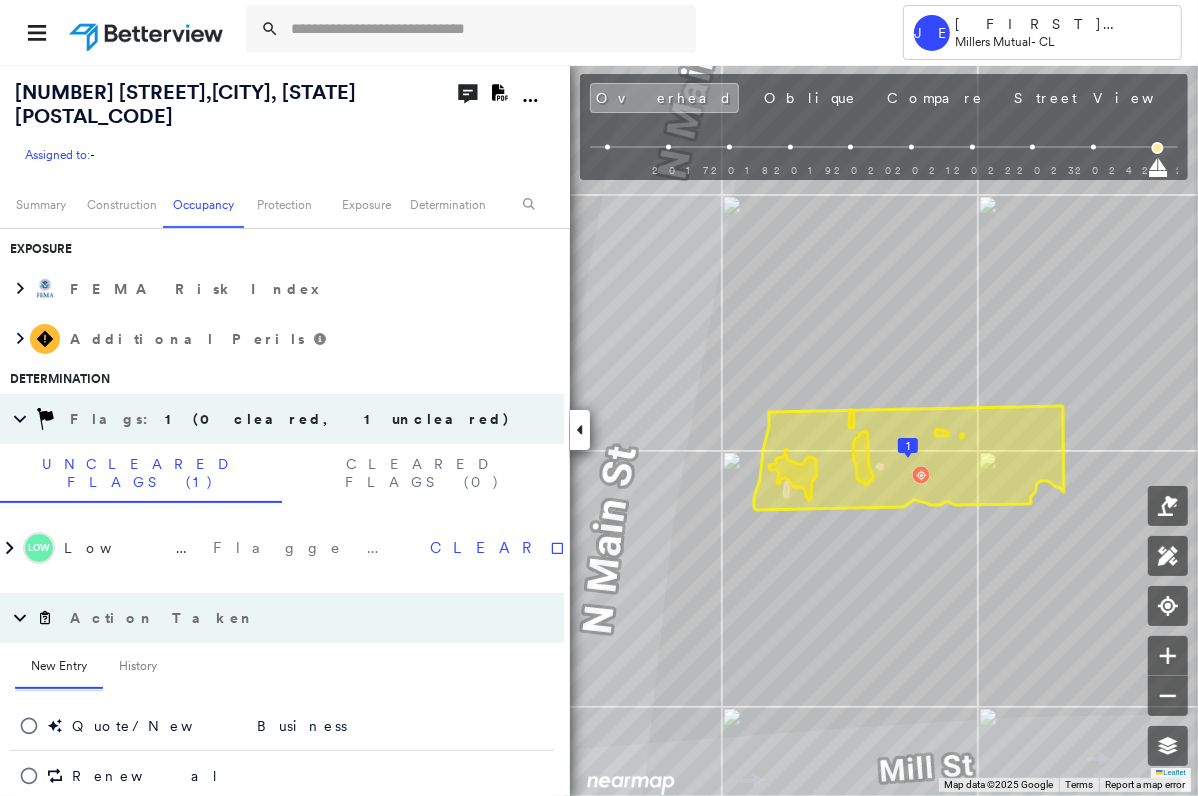 scroll, scrollTop: 870, scrollLeft: 0, axis: vertical 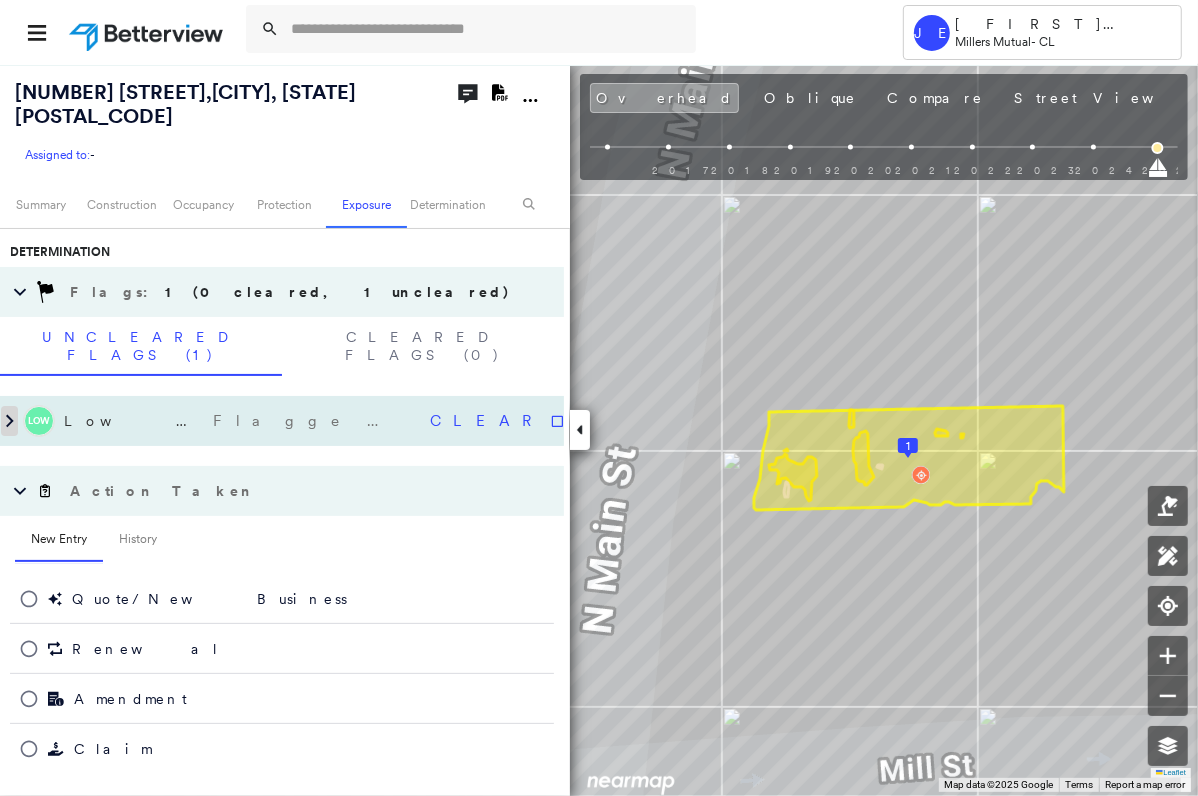 click at bounding box center (10, 421) 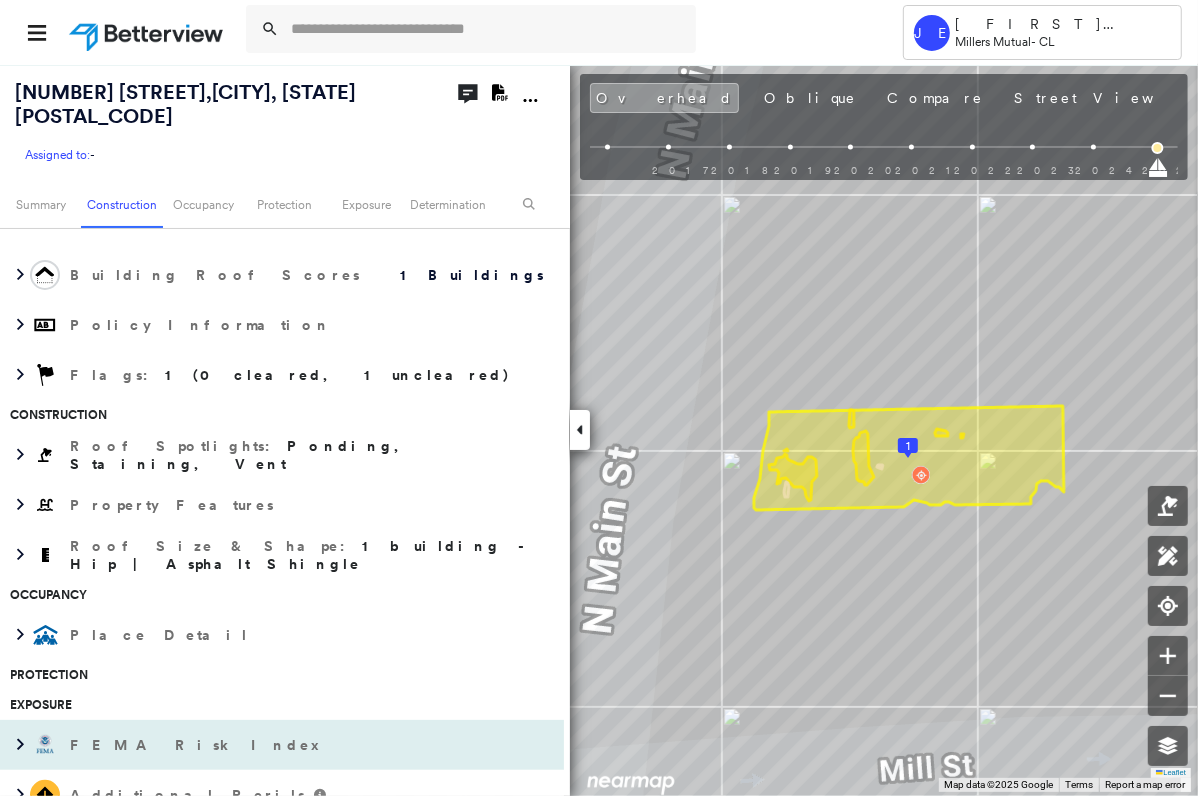 scroll, scrollTop: 200, scrollLeft: 0, axis: vertical 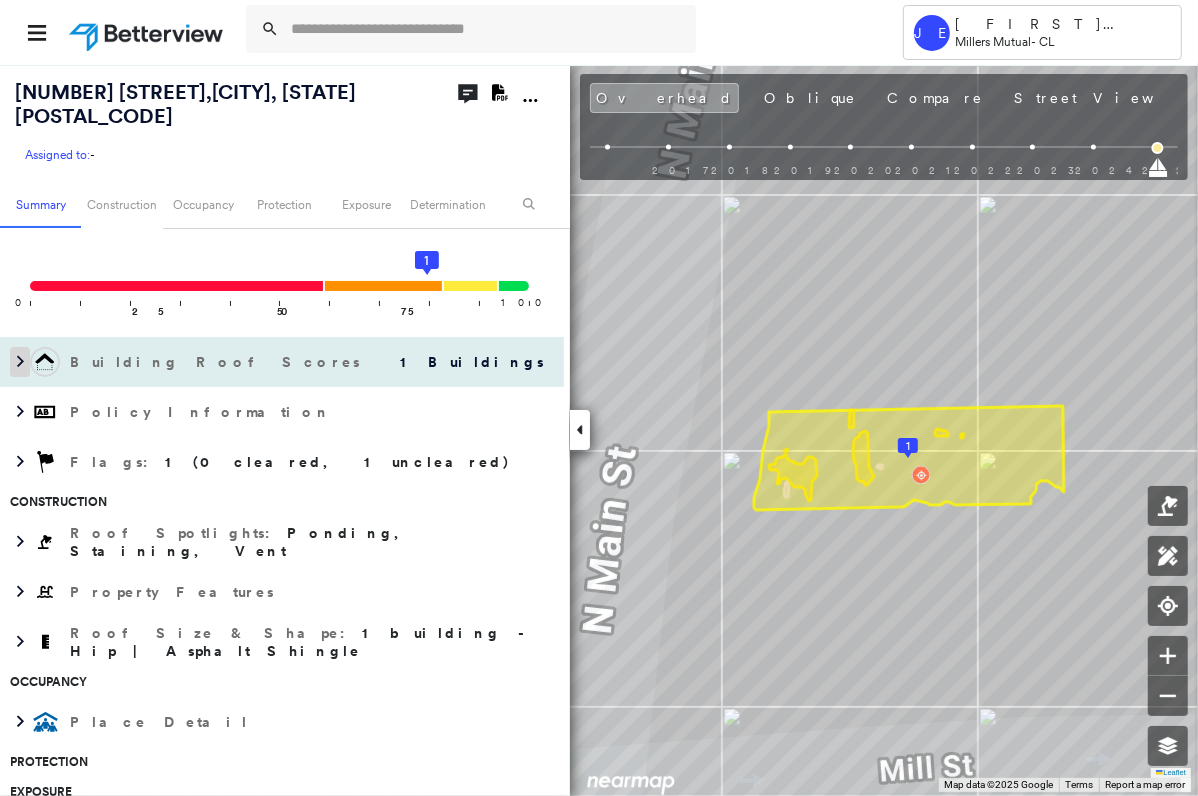 click 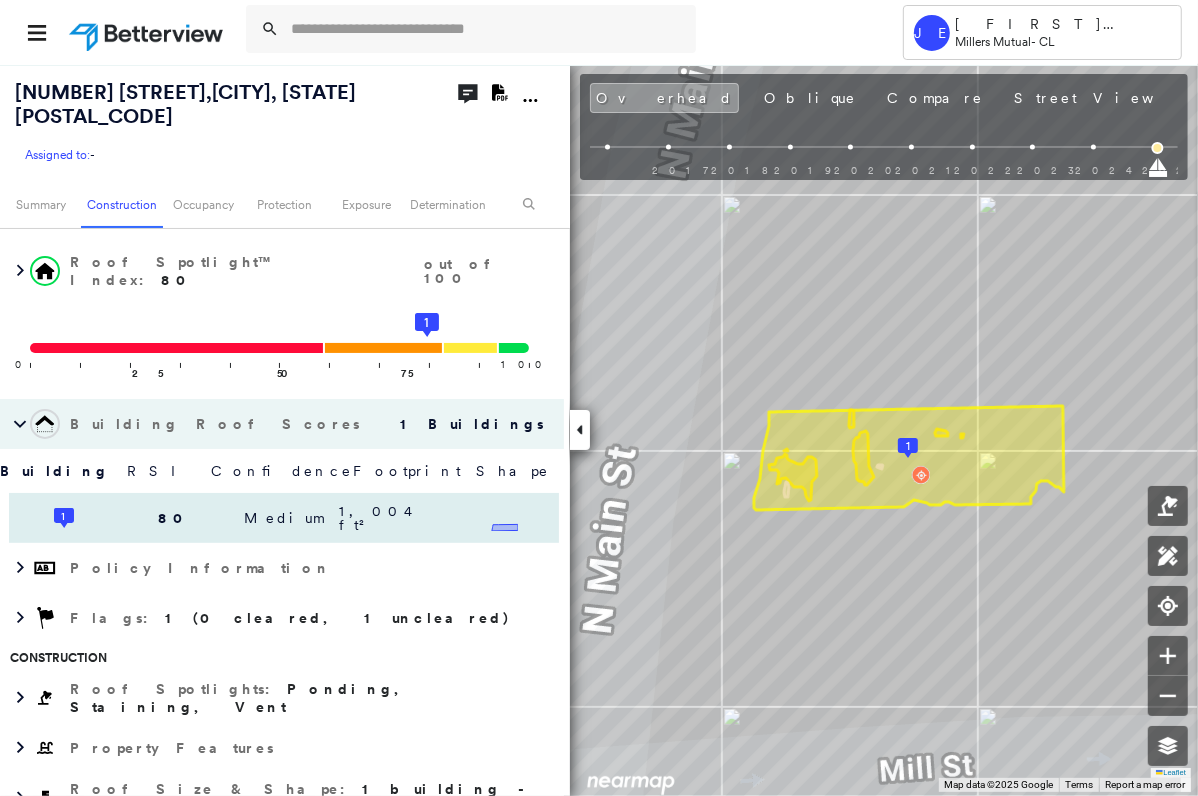 scroll, scrollTop: 100, scrollLeft: 0, axis: vertical 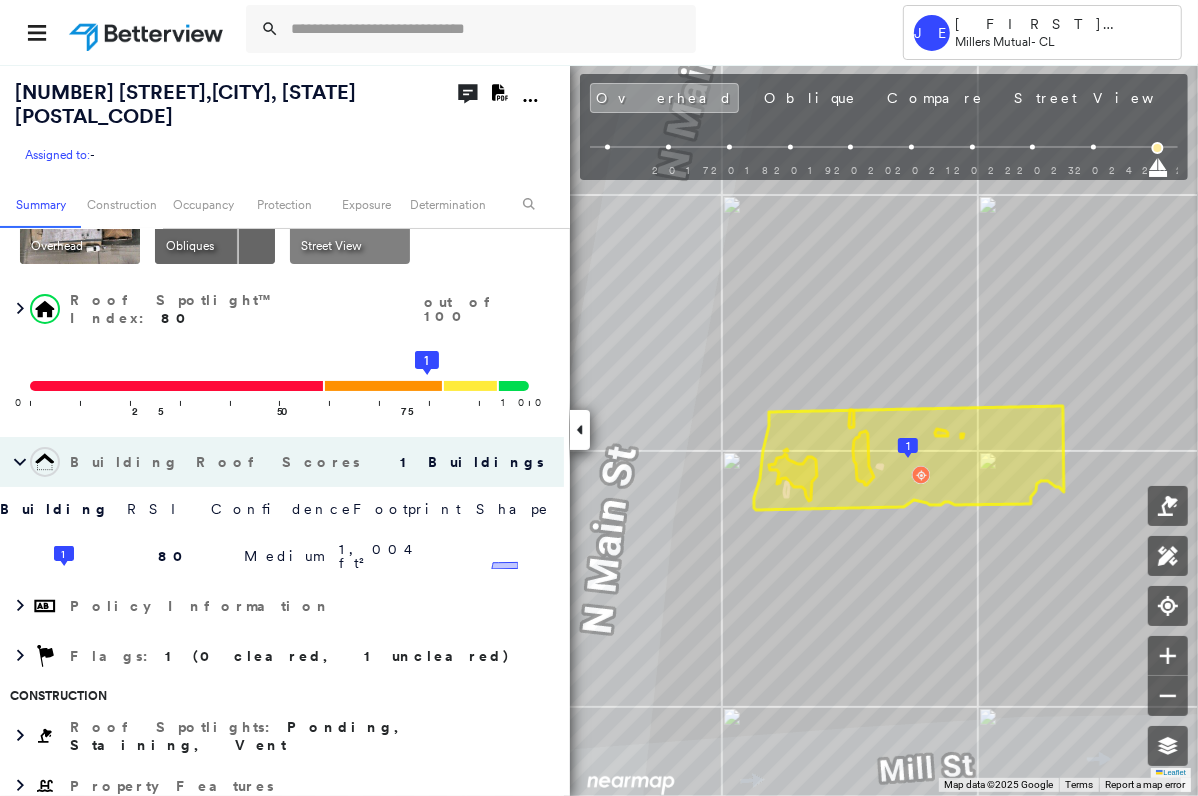 click 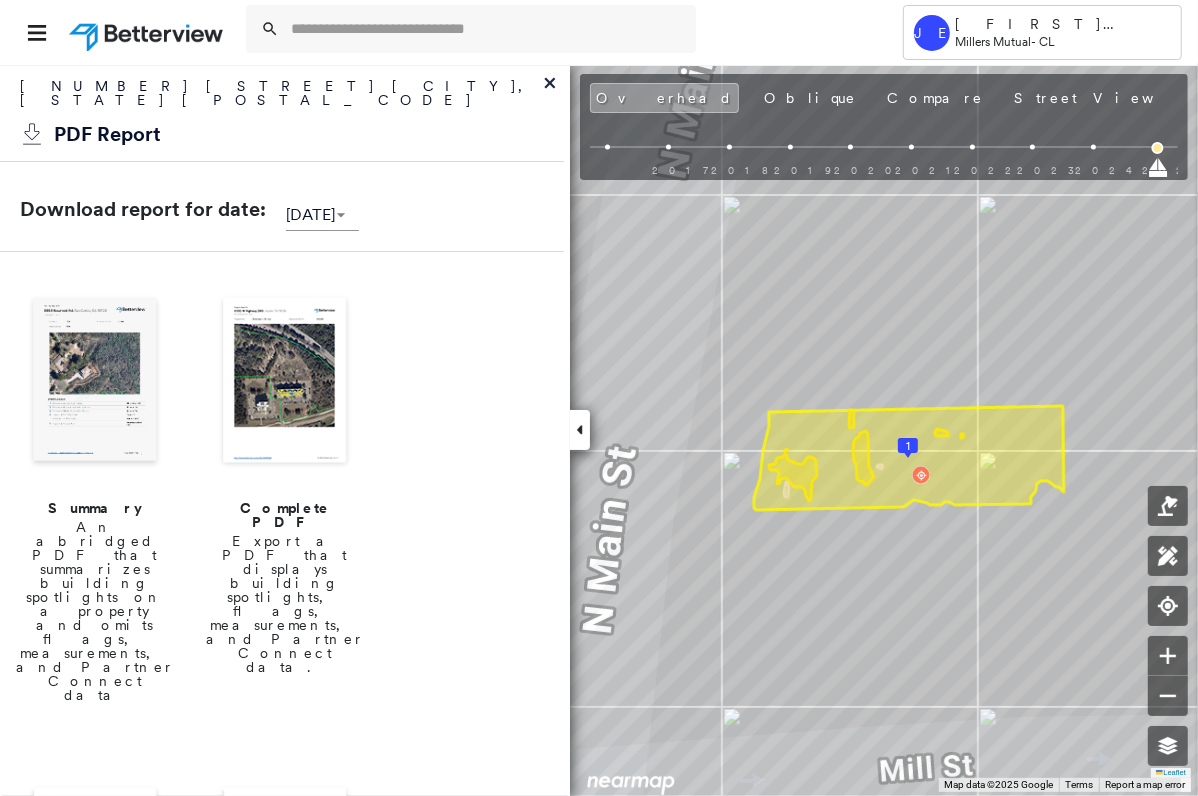 click at bounding box center (285, 382) 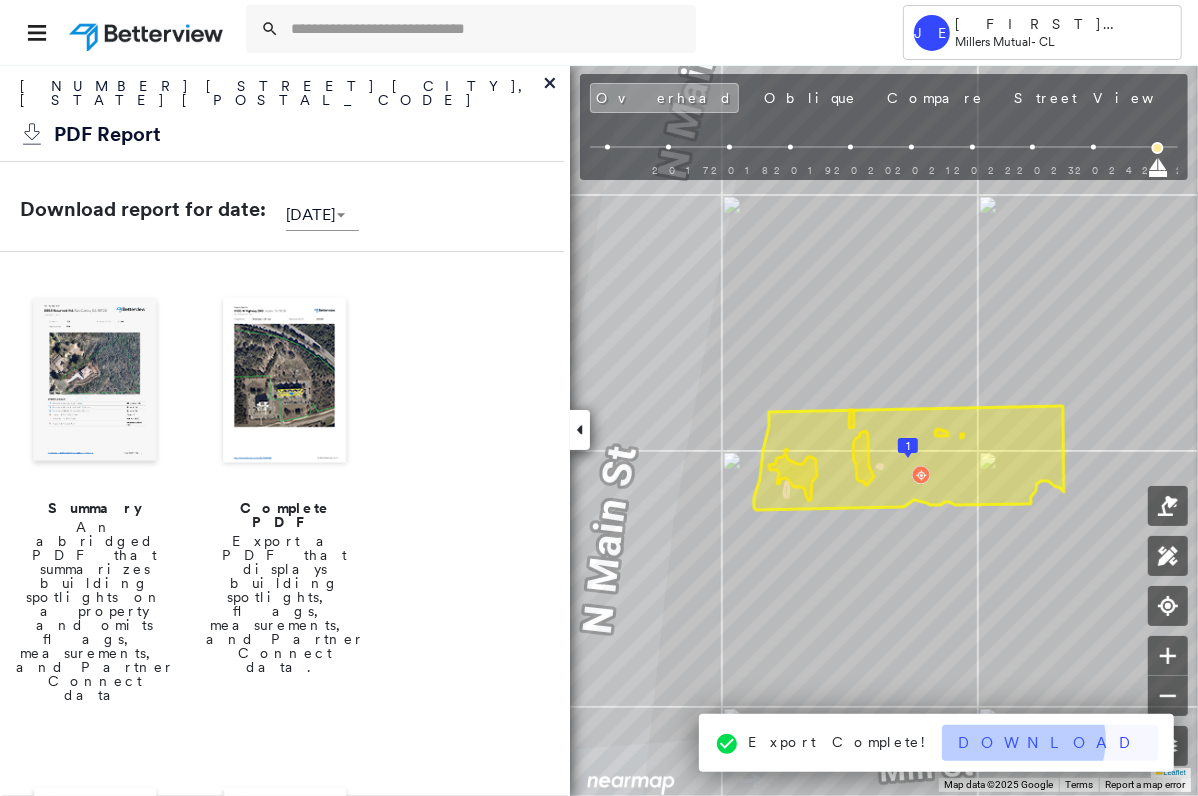 click on "Download" at bounding box center [1050, 743] 